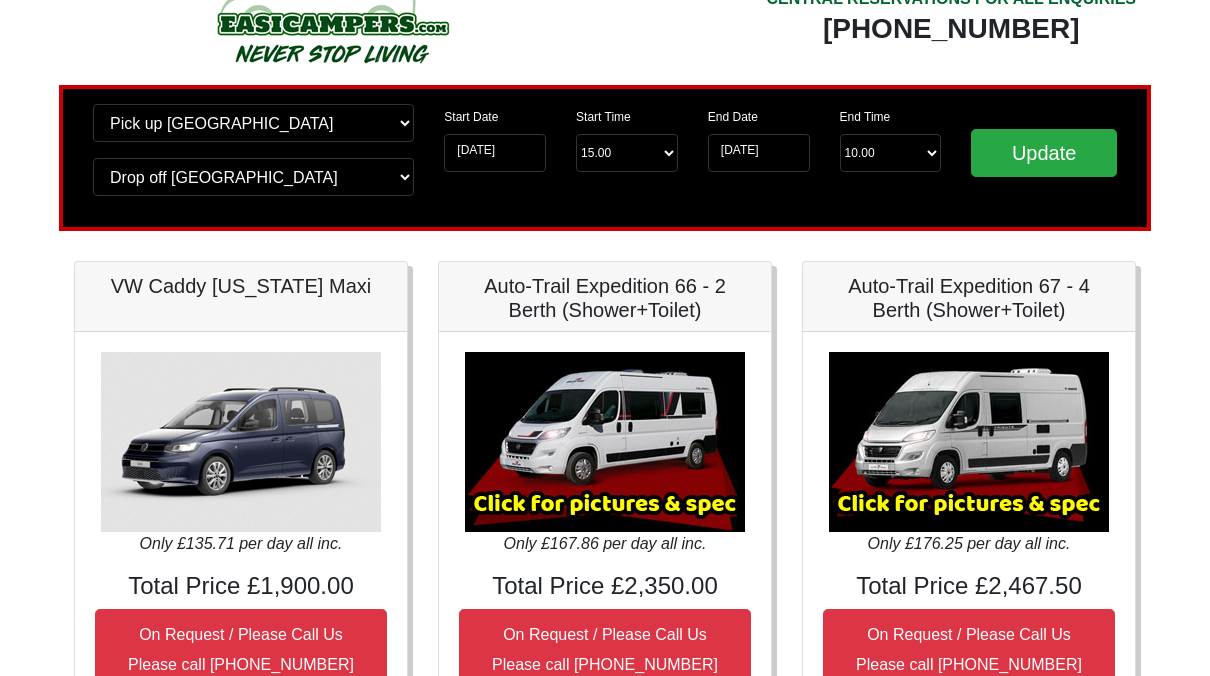scroll, scrollTop: 66, scrollLeft: 0, axis: vertical 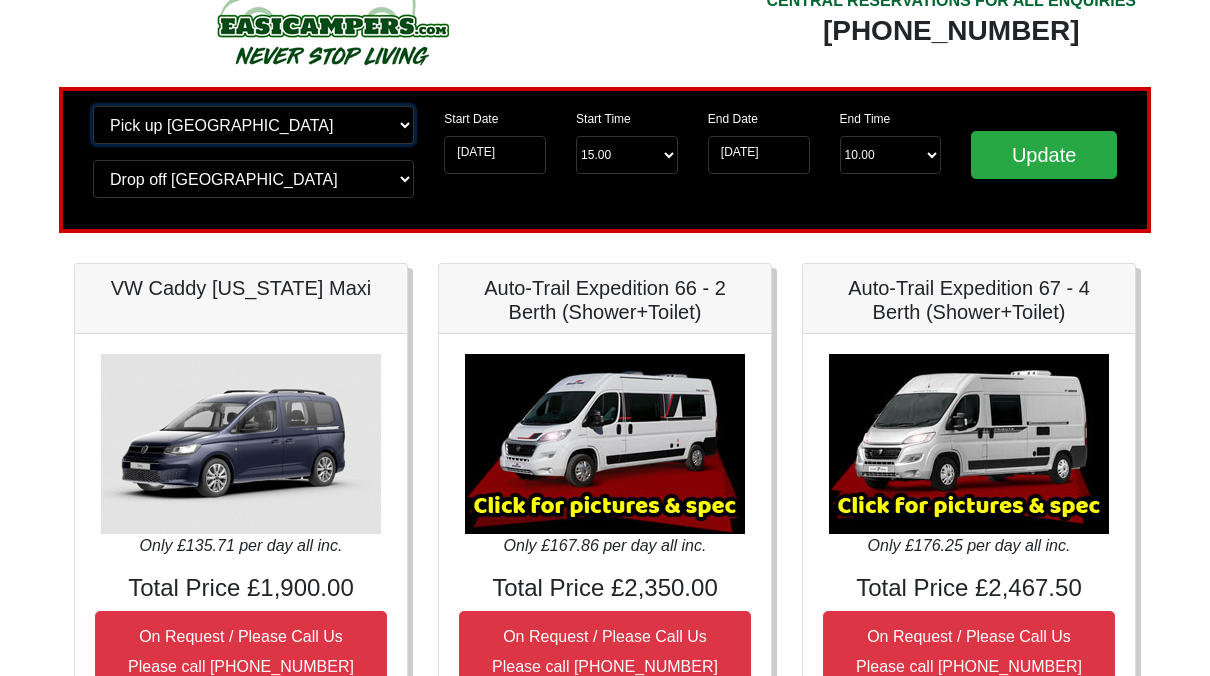 click on "Change pick up location?
Pick up Glasgow Airport
Birmingham Airport
Blackburn Lancashire
Edinburgh Airport
Glasgow Airport
Liverpool Airport
Manchester Airport
Preston Lancashire
Wigan Lancashire
Wolverhampton" at bounding box center (253, 125) 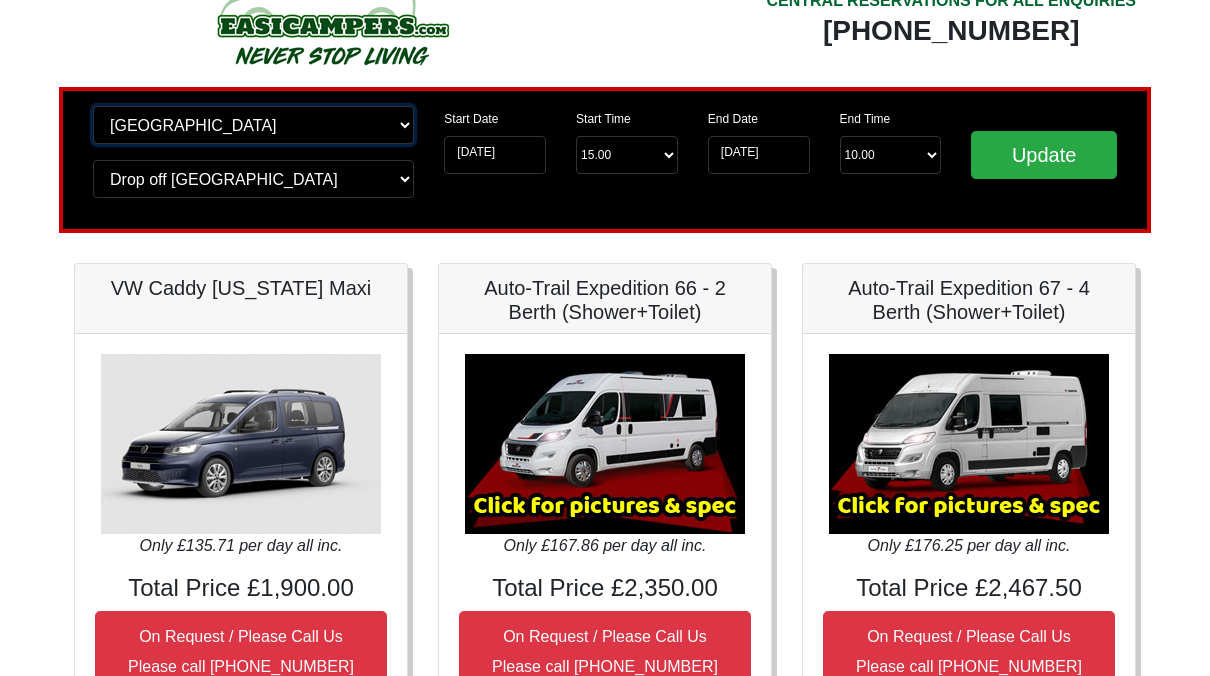 click on "Change pick up location?
Pick up Glasgow Airport
Birmingham Airport
Blackburn Lancashire
Edinburgh Airport
Glasgow Airport
Liverpool Airport
Manchester Airport
Preston Lancashire
Wigan Lancashire
Wolverhampton" at bounding box center (253, 125) 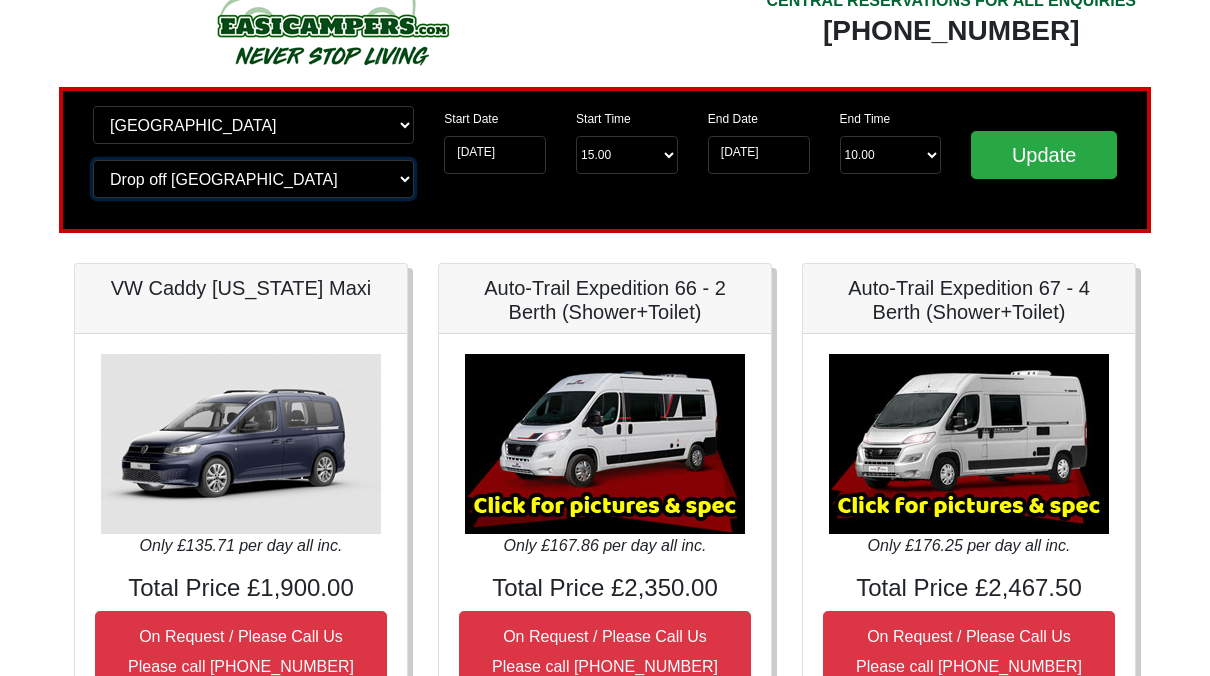 click on "Change drop off location?
Drop off Glasgow Airport
Birmingham Airport
Blackburn Lancashire
Edinburgh Airport
Glasgow Airport
Liverpool Airport
Manchester Airport
Preston Lancashire
Wigan Lancashire
Wolverhampton" at bounding box center (253, 179) 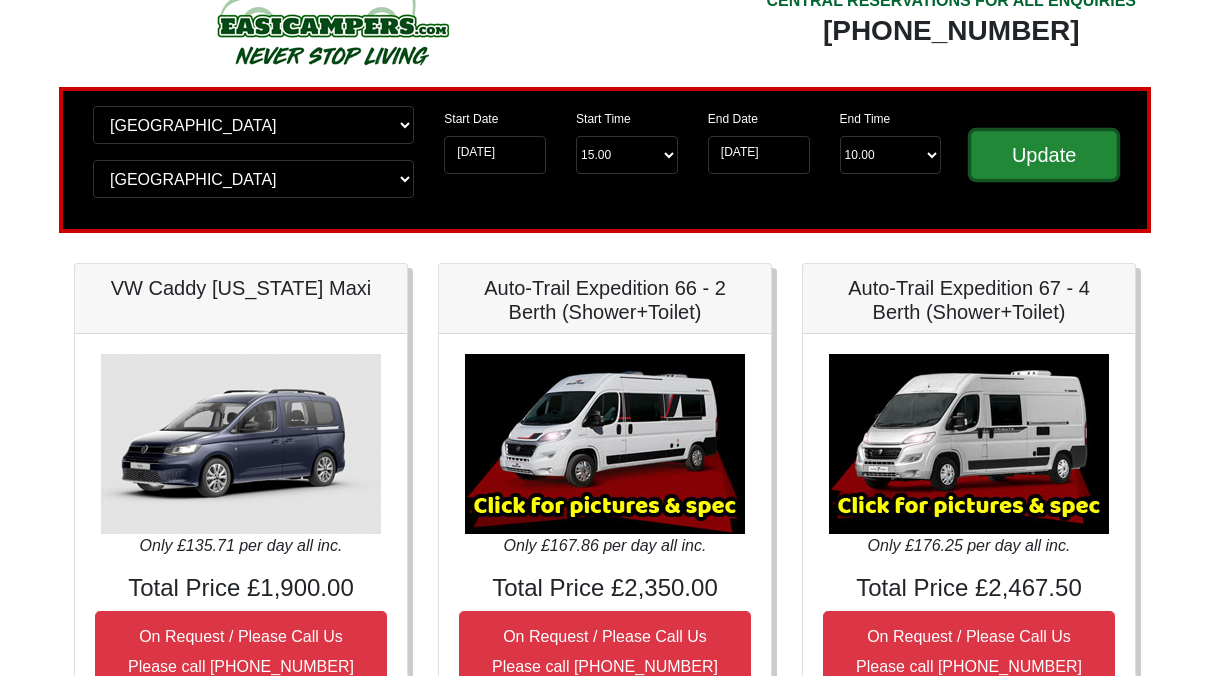 click on "Update" at bounding box center (1044, 155) 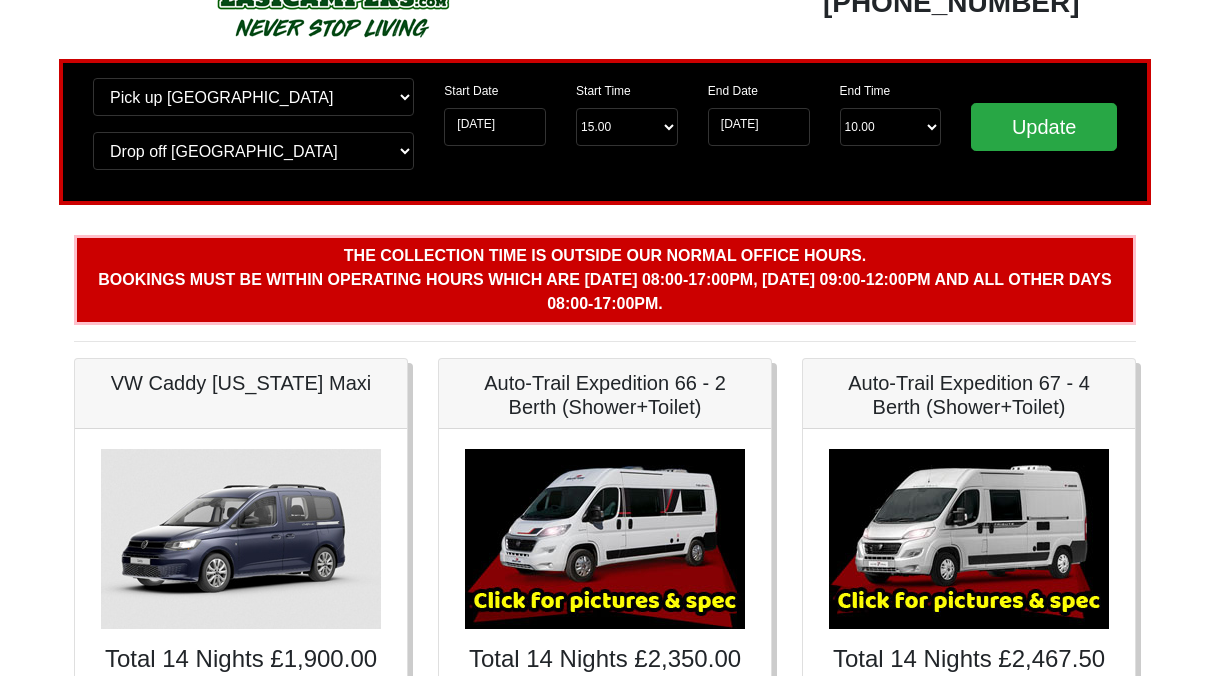 scroll, scrollTop: 0, scrollLeft: 0, axis: both 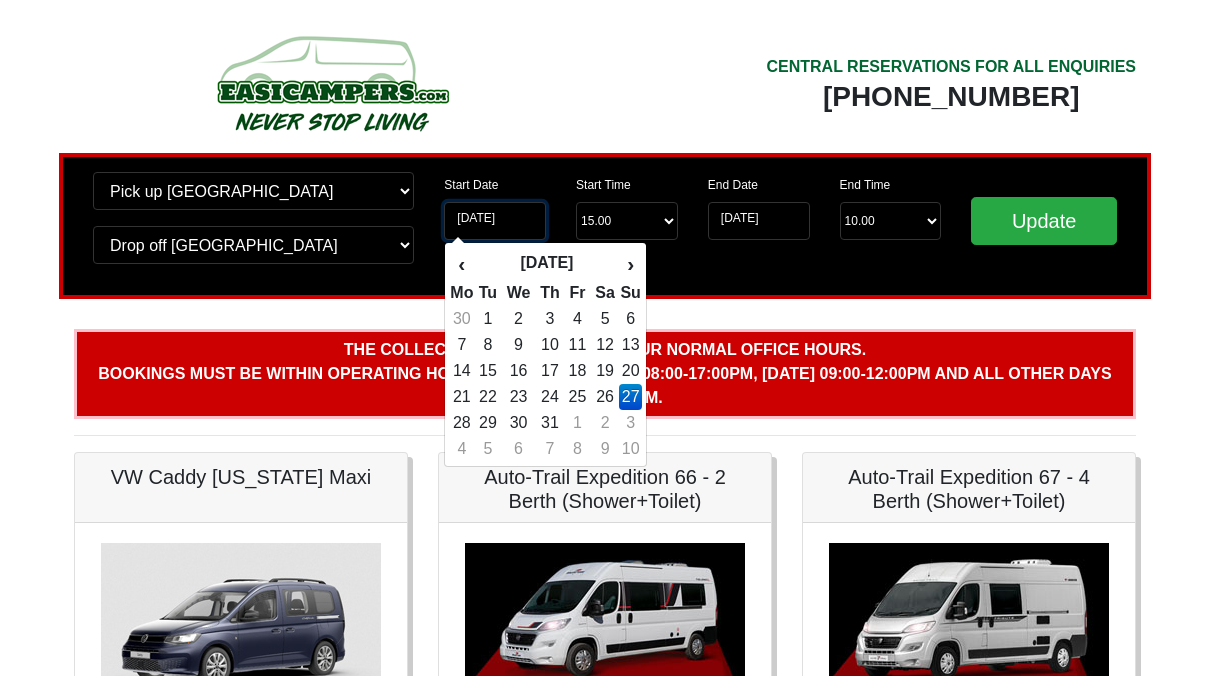 click on "[DATE]" at bounding box center [495, 221] 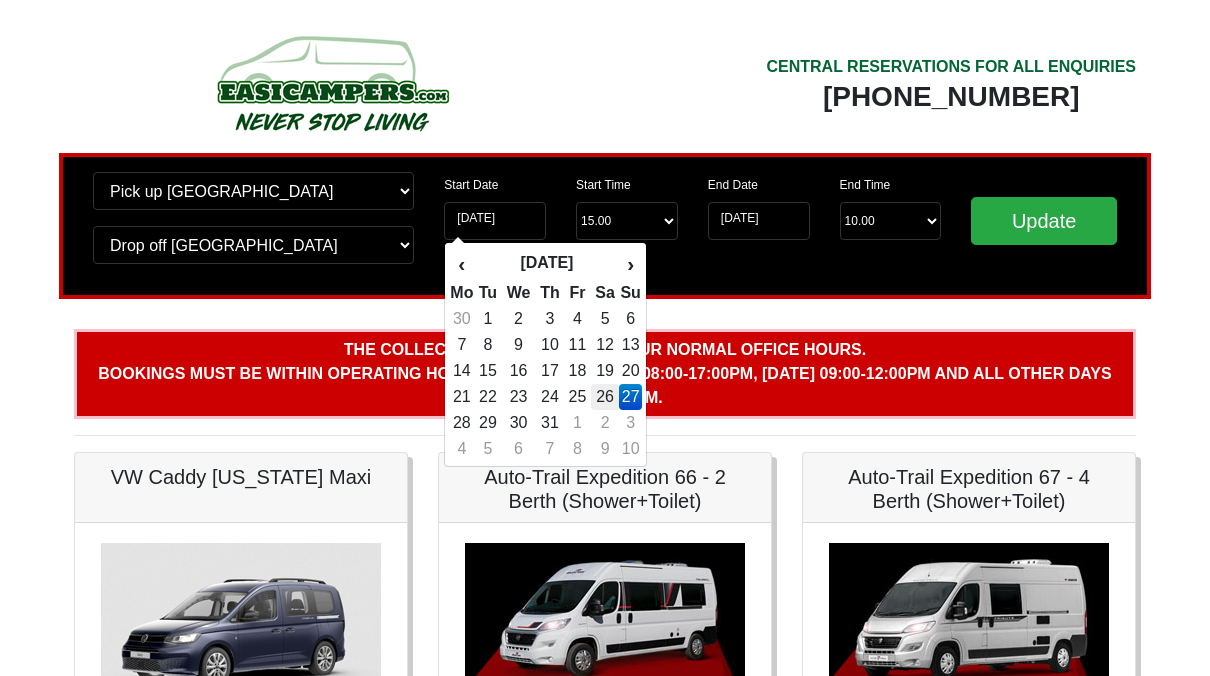 click on "26" at bounding box center [605, 397] 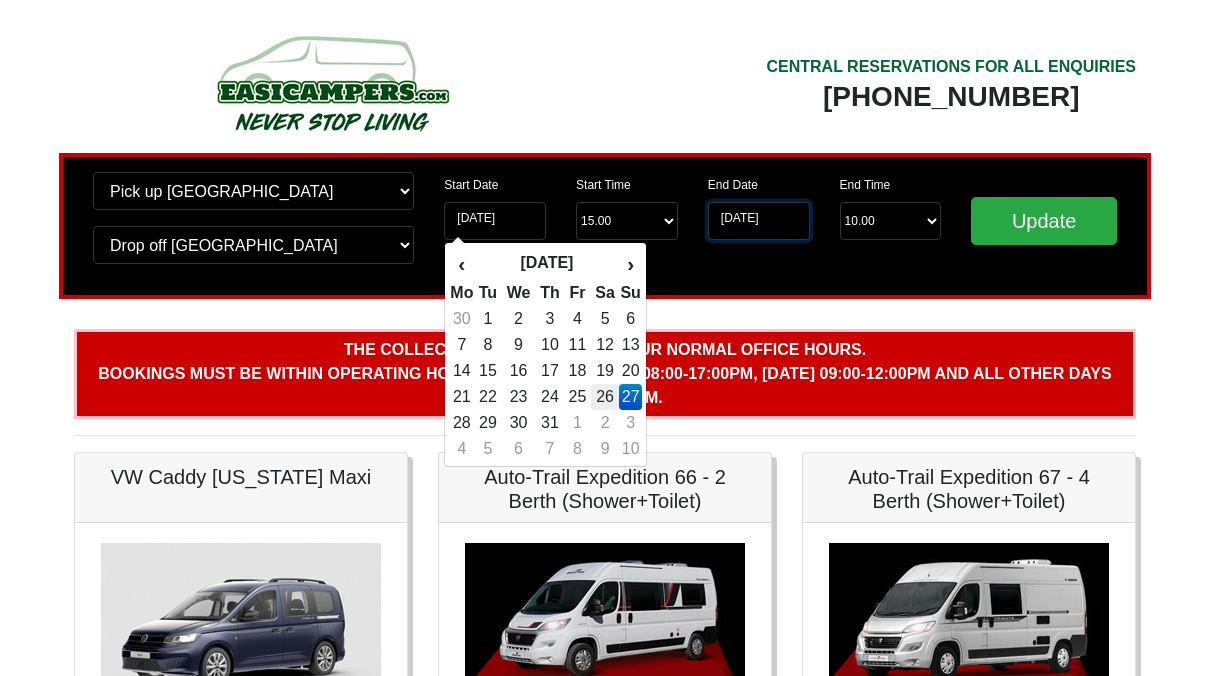 type on "26-07-2025" 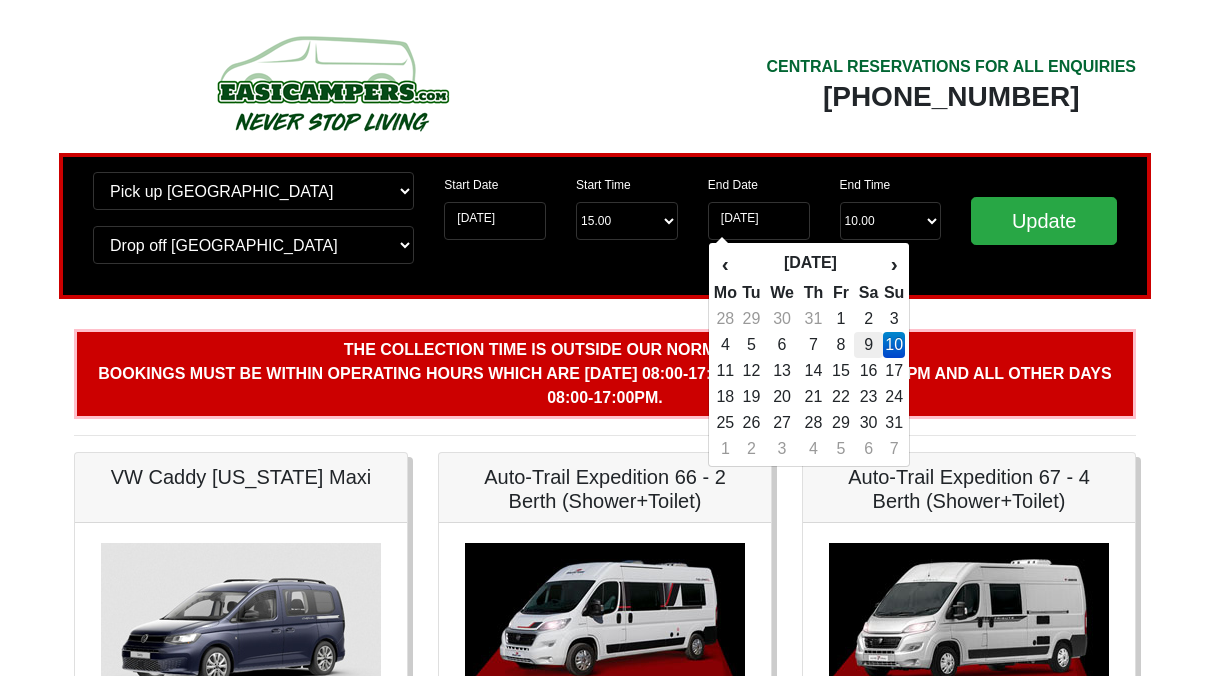 click on "9" at bounding box center (868, 345) 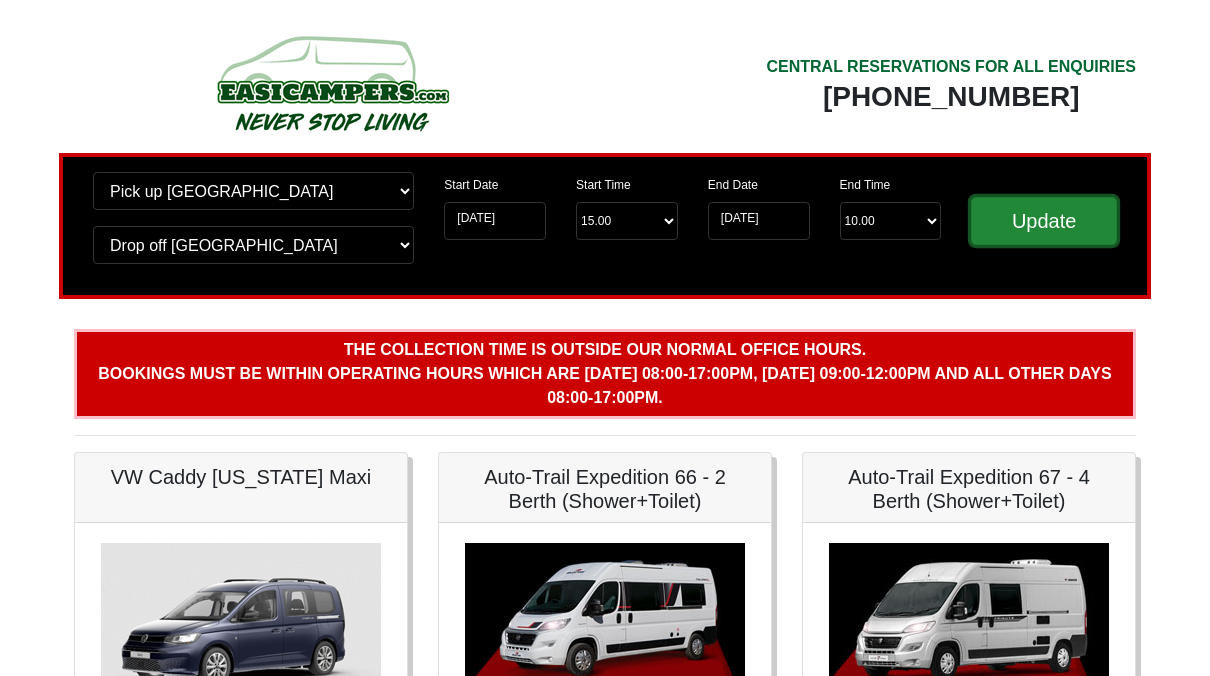 click on "Update" at bounding box center [1044, 221] 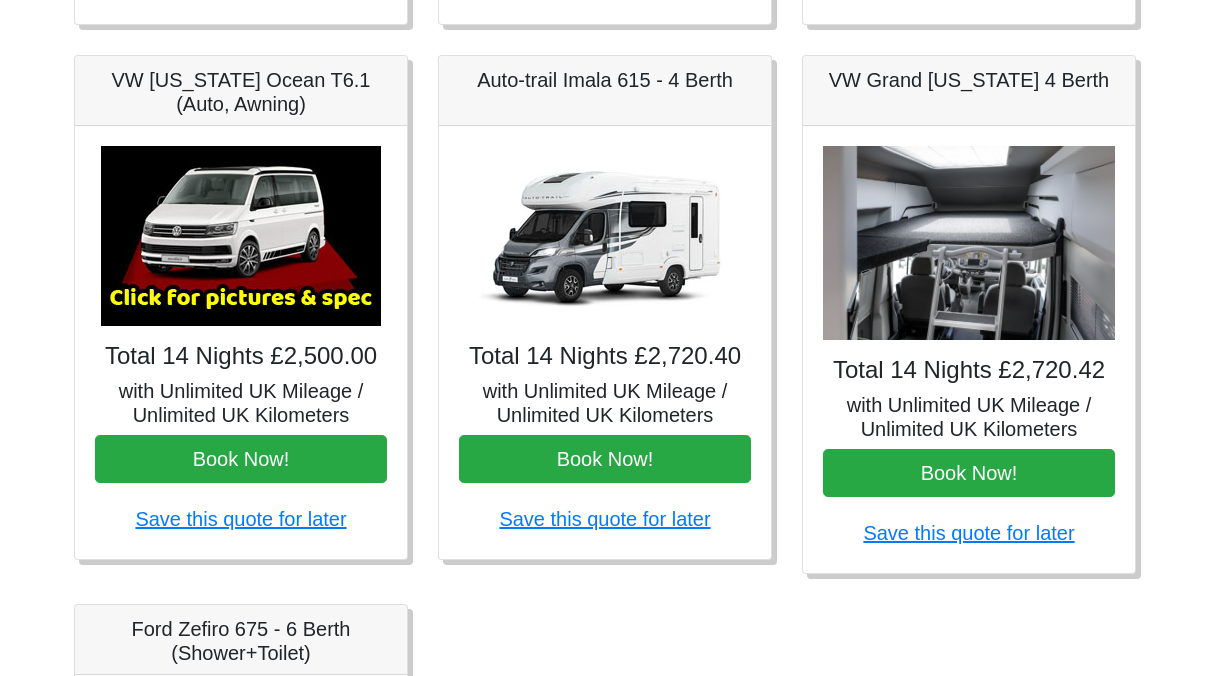 scroll, scrollTop: 810, scrollLeft: 0, axis: vertical 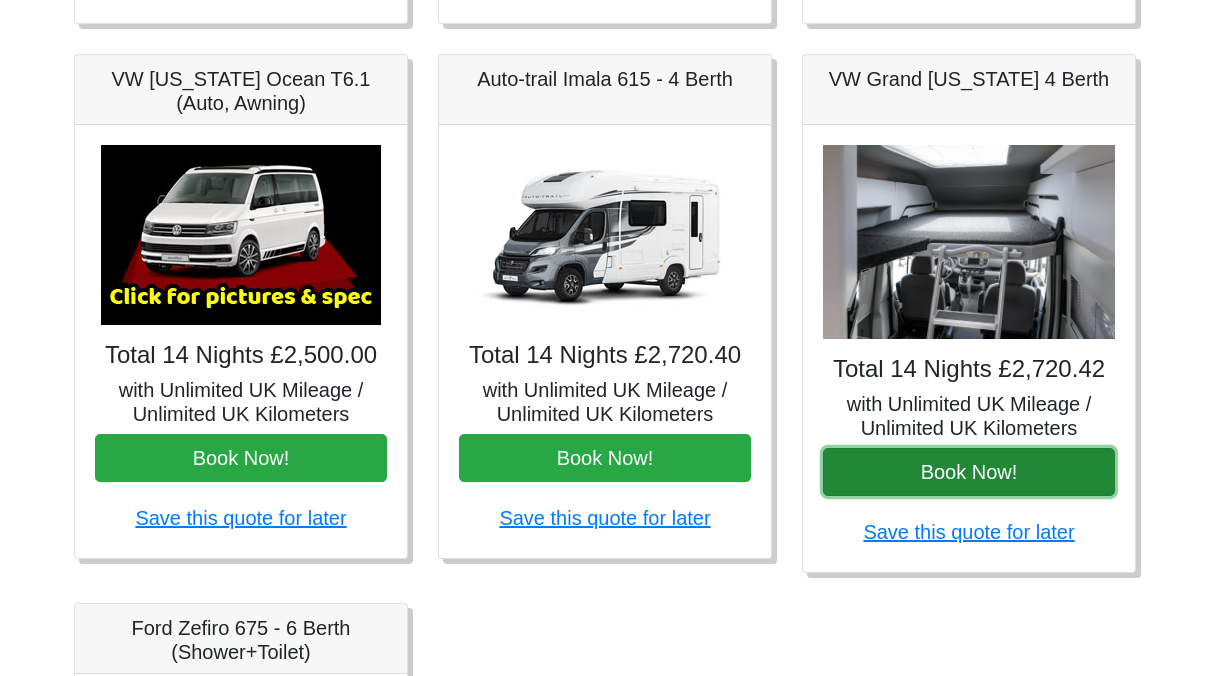click on "Book Now!" at bounding box center [969, 472] 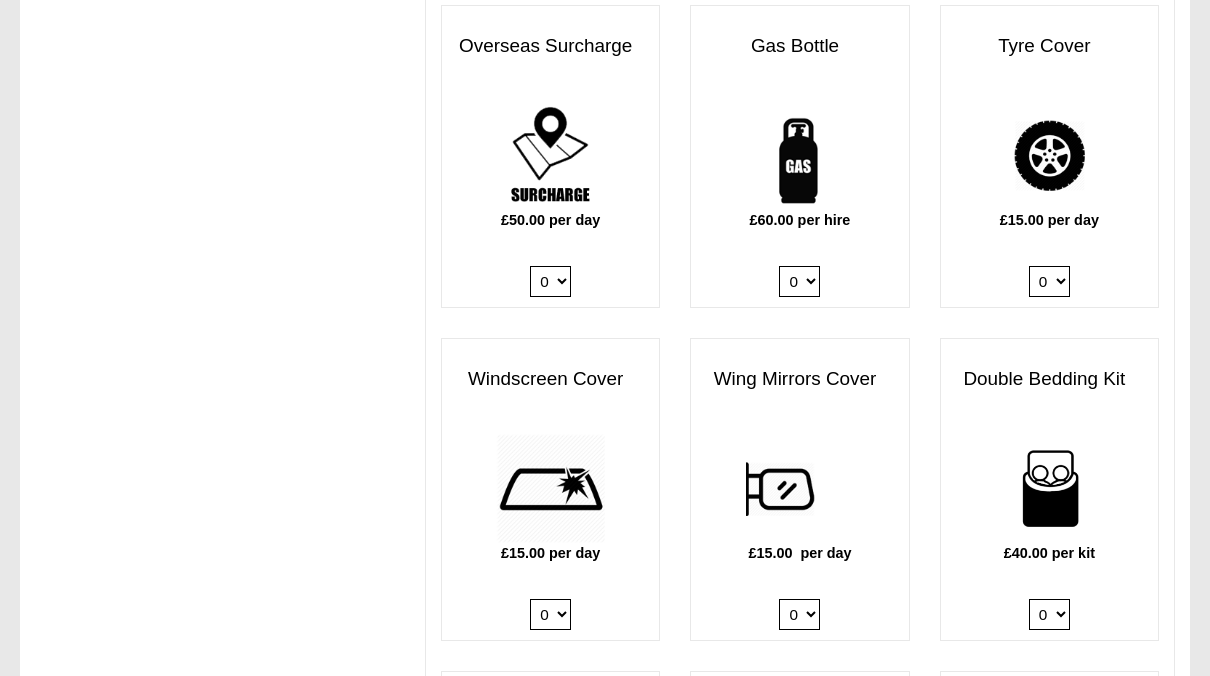 scroll, scrollTop: 1459, scrollLeft: 0, axis: vertical 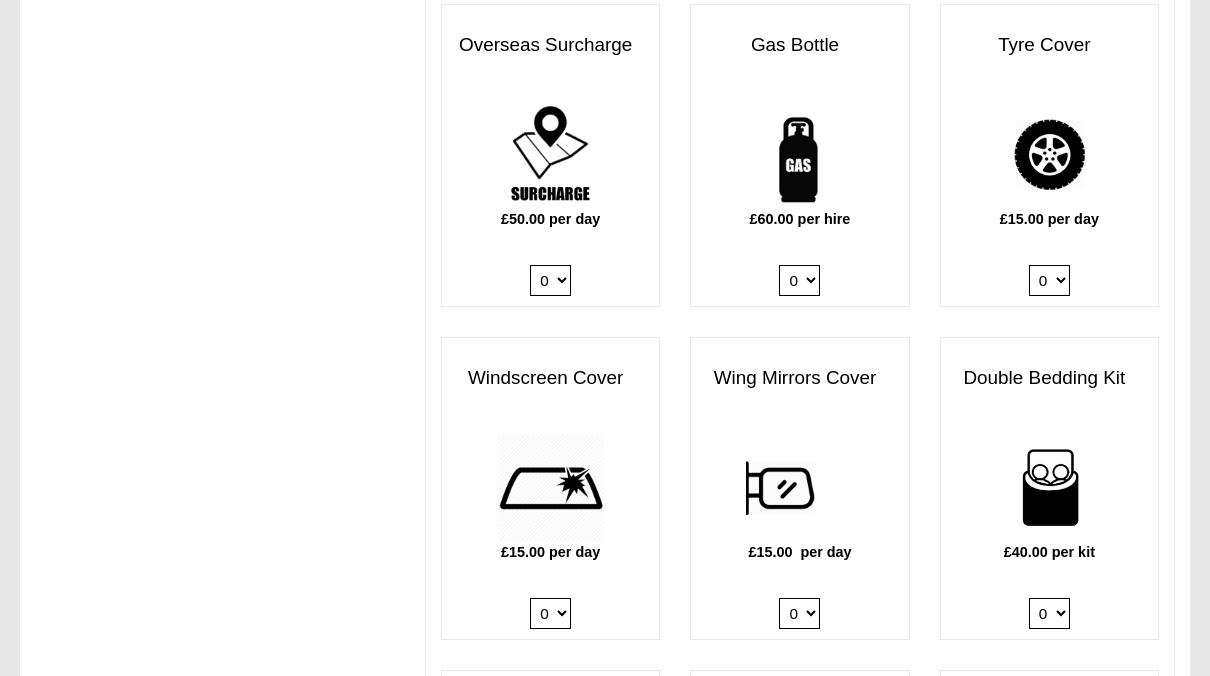 click on "0
1
2
3
4" at bounding box center [1049, 613] 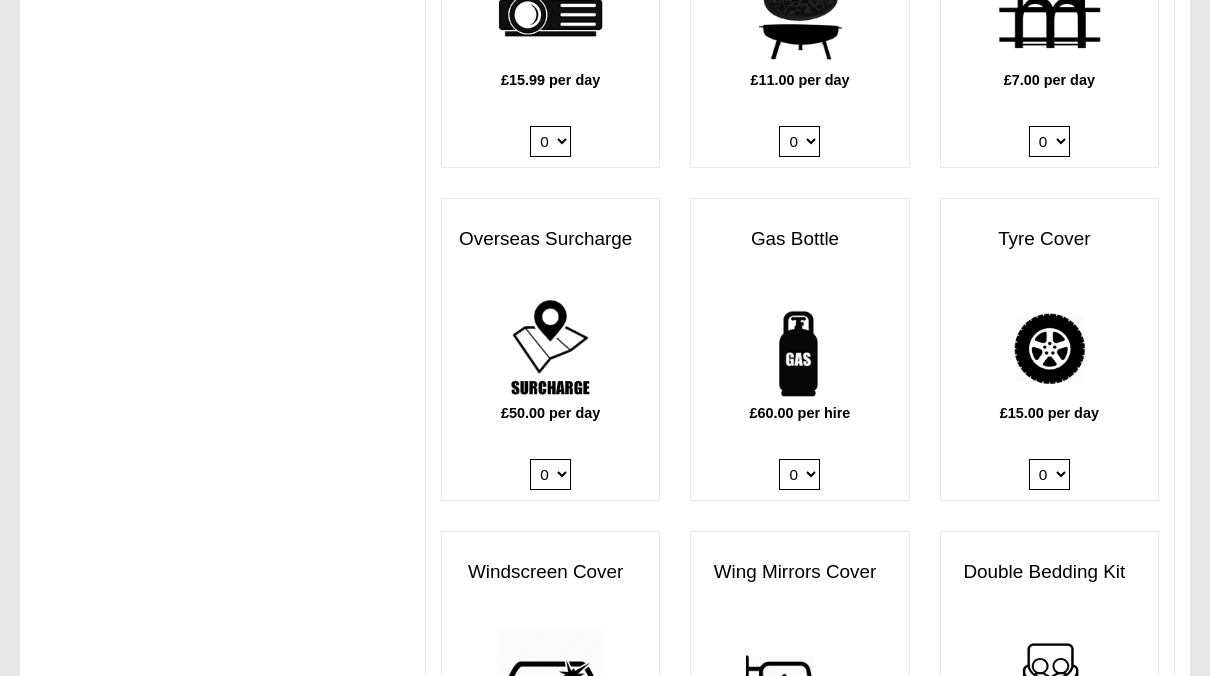 scroll, scrollTop: 1264, scrollLeft: 0, axis: vertical 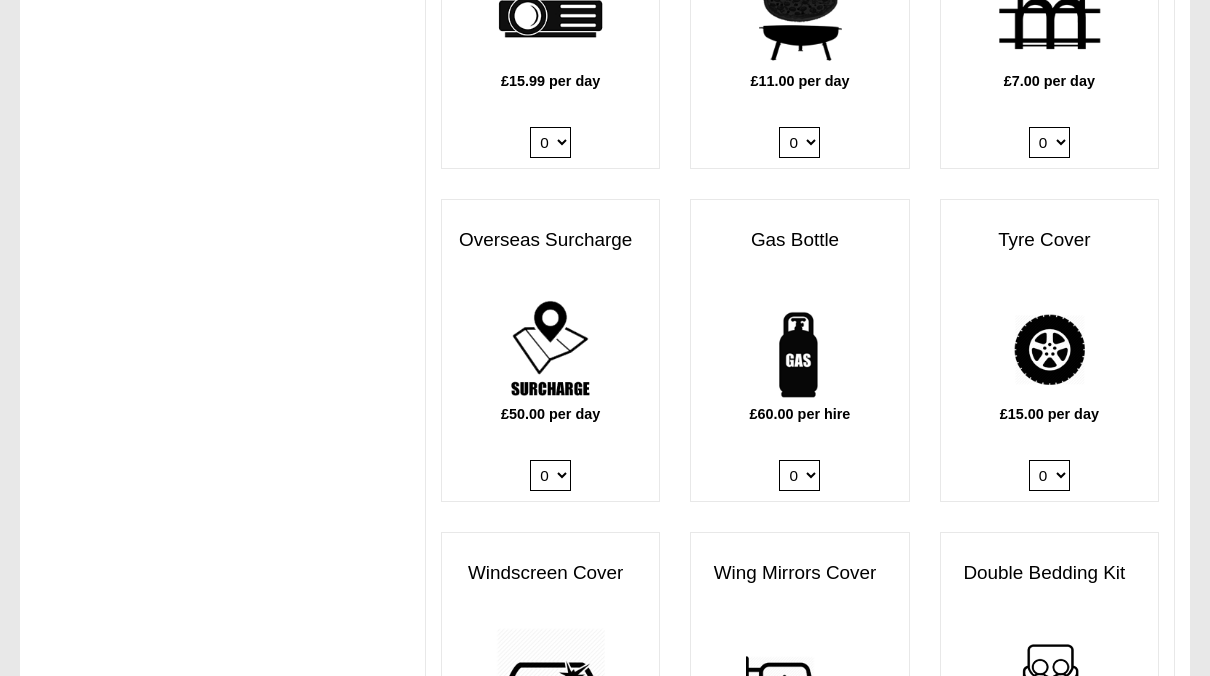 click on "0
1" at bounding box center (799, 475) 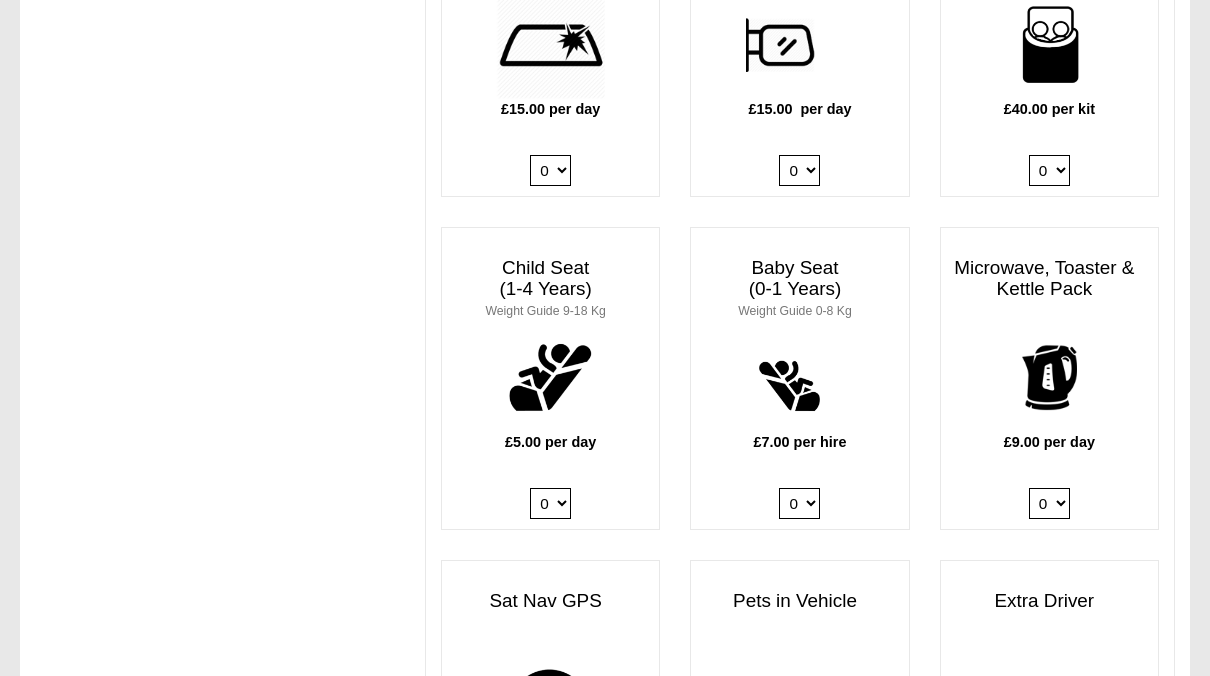 scroll, scrollTop: 1912, scrollLeft: 0, axis: vertical 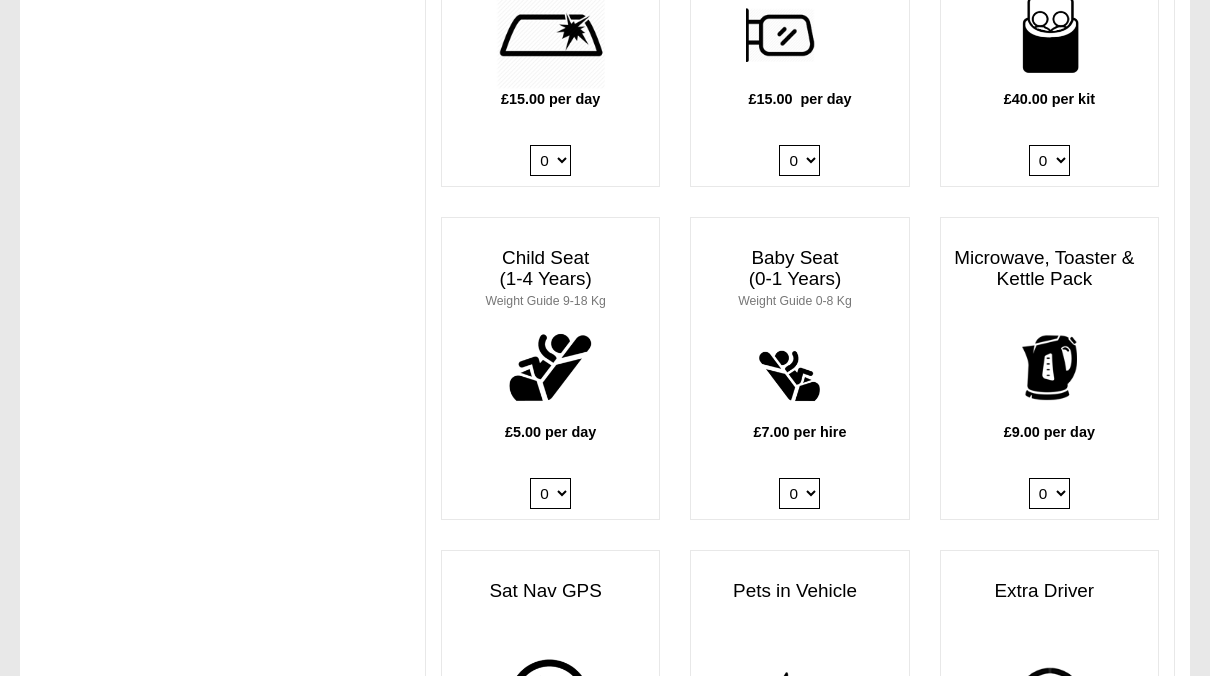 click on "0
1" at bounding box center (1049, 493) 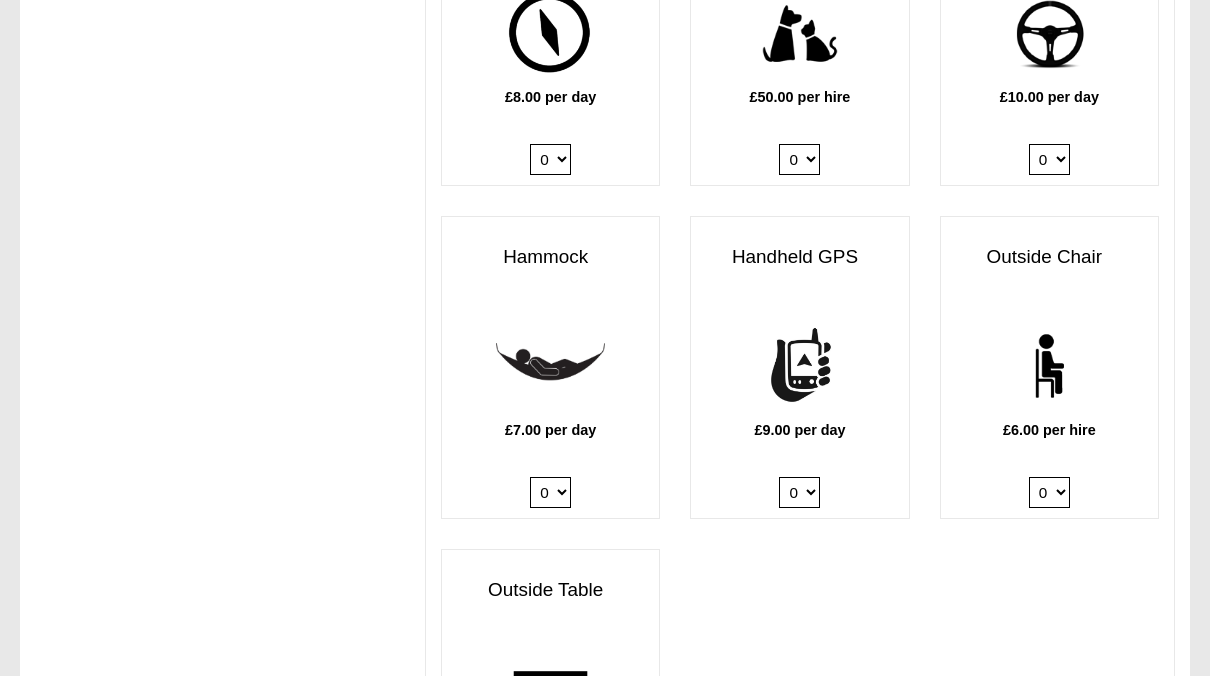 scroll, scrollTop: 2580, scrollLeft: 0, axis: vertical 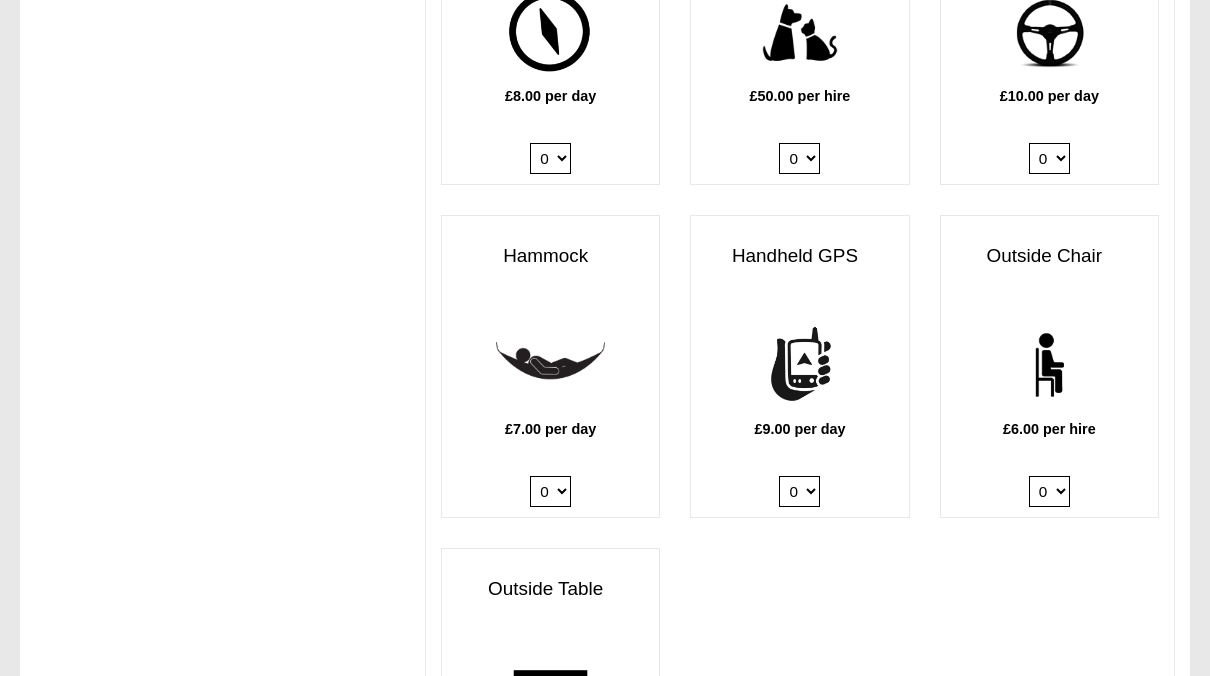 click on "£6.00 per hire
0
1
2
3
4
5
6" at bounding box center [1049, 414] 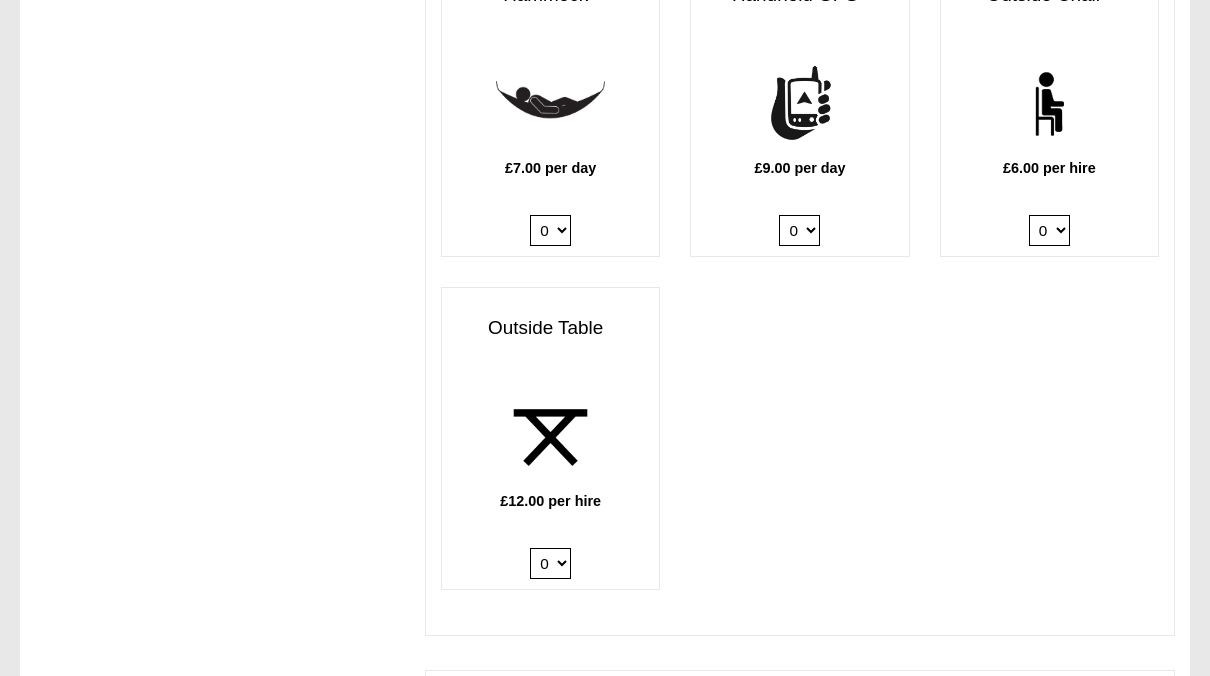 scroll, scrollTop: 2842, scrollLeft: 0, axis: vertical 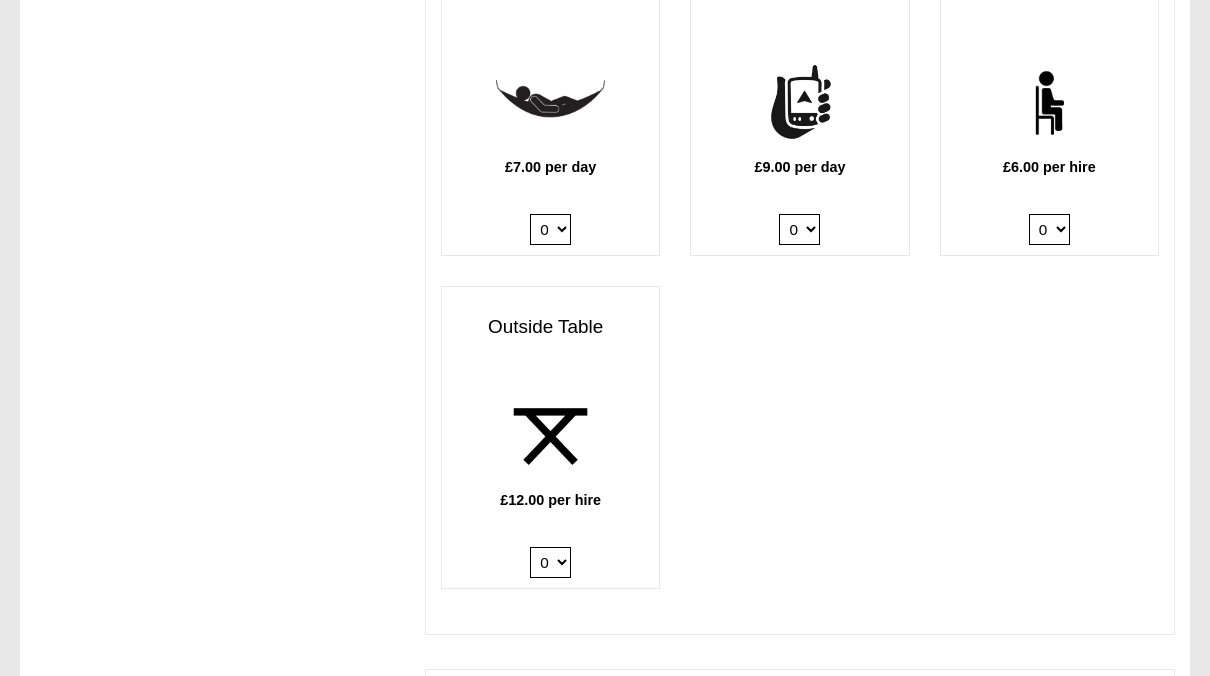click on "0
1
2" at bounding box center [550, 562] 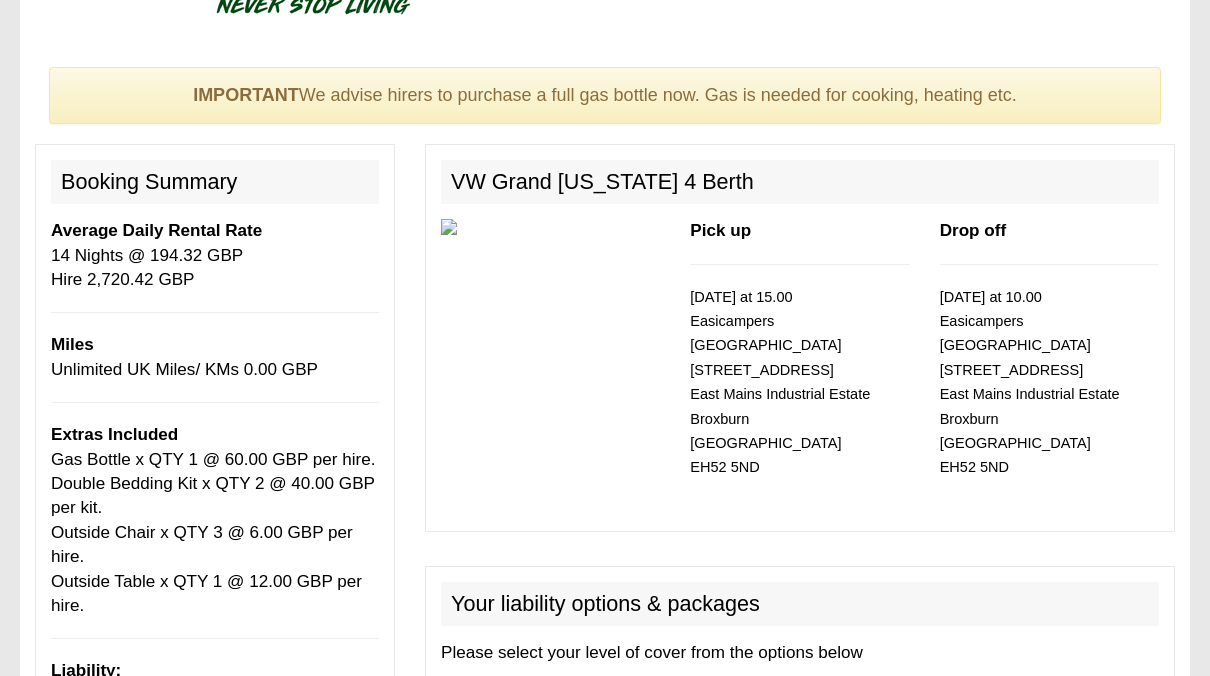 scroll, scrollTop: 0, scrollLeft: 0, axis: both 